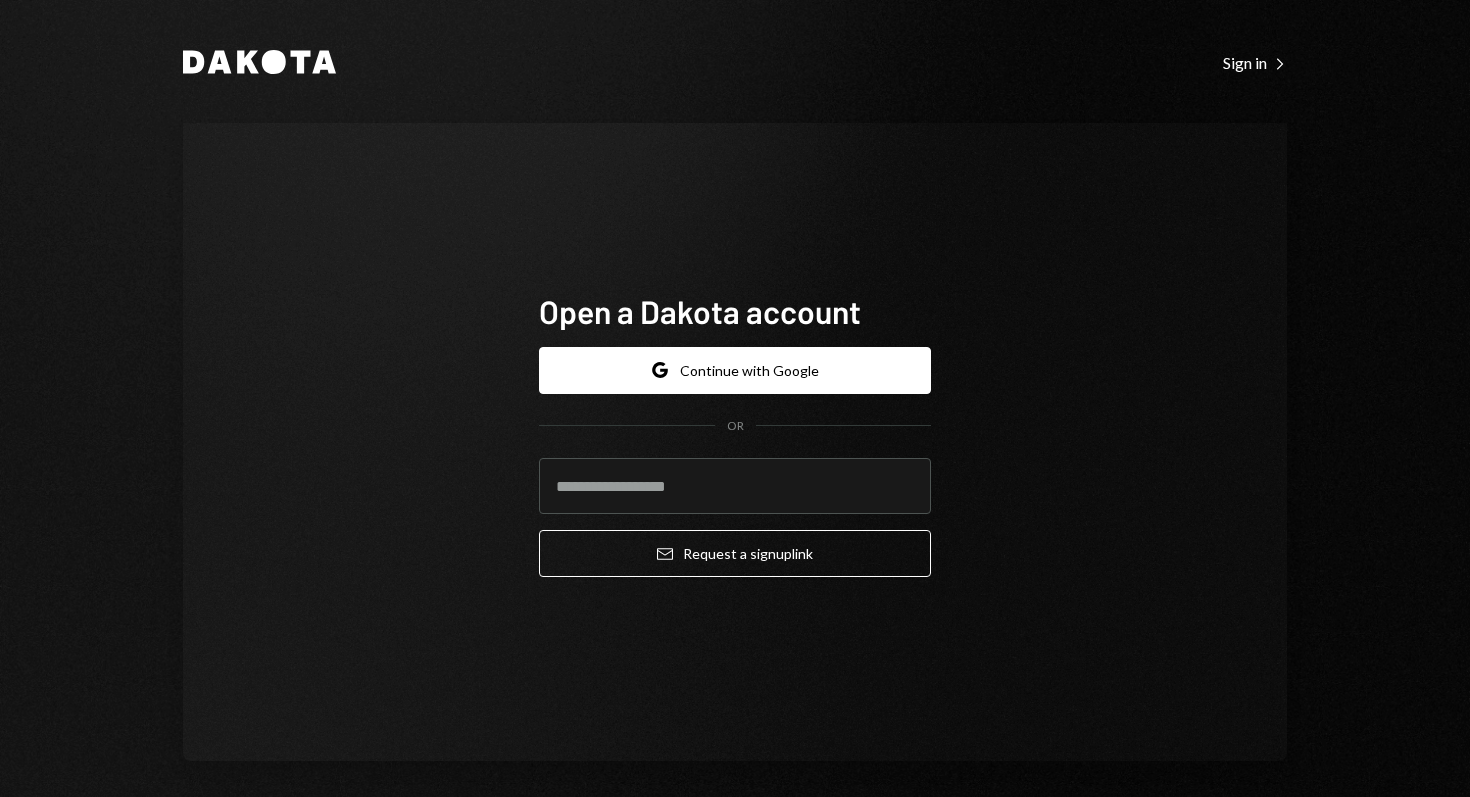 scroll, scrollTop: 0, scrollLeft: 0, axis: both 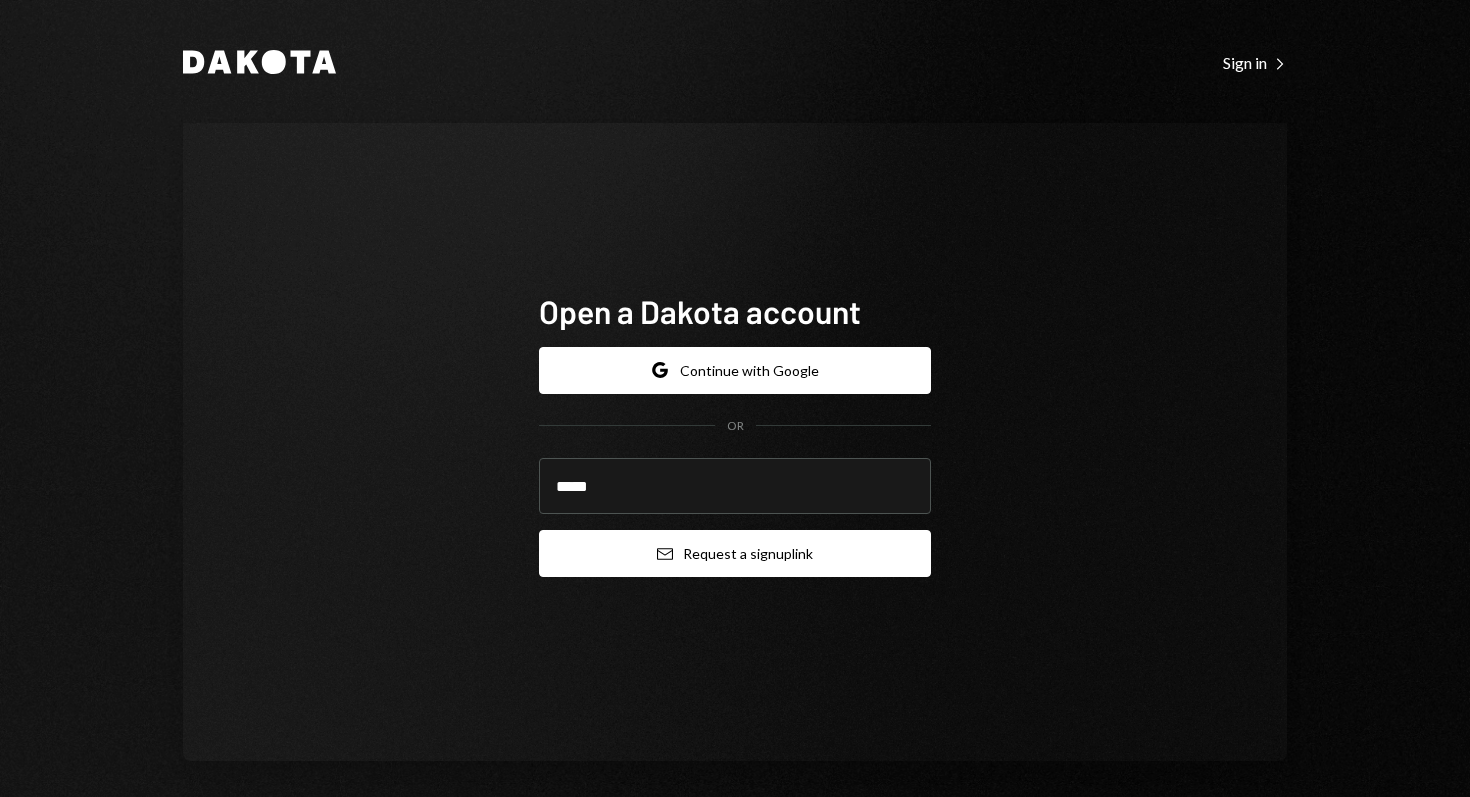 type on "**********" 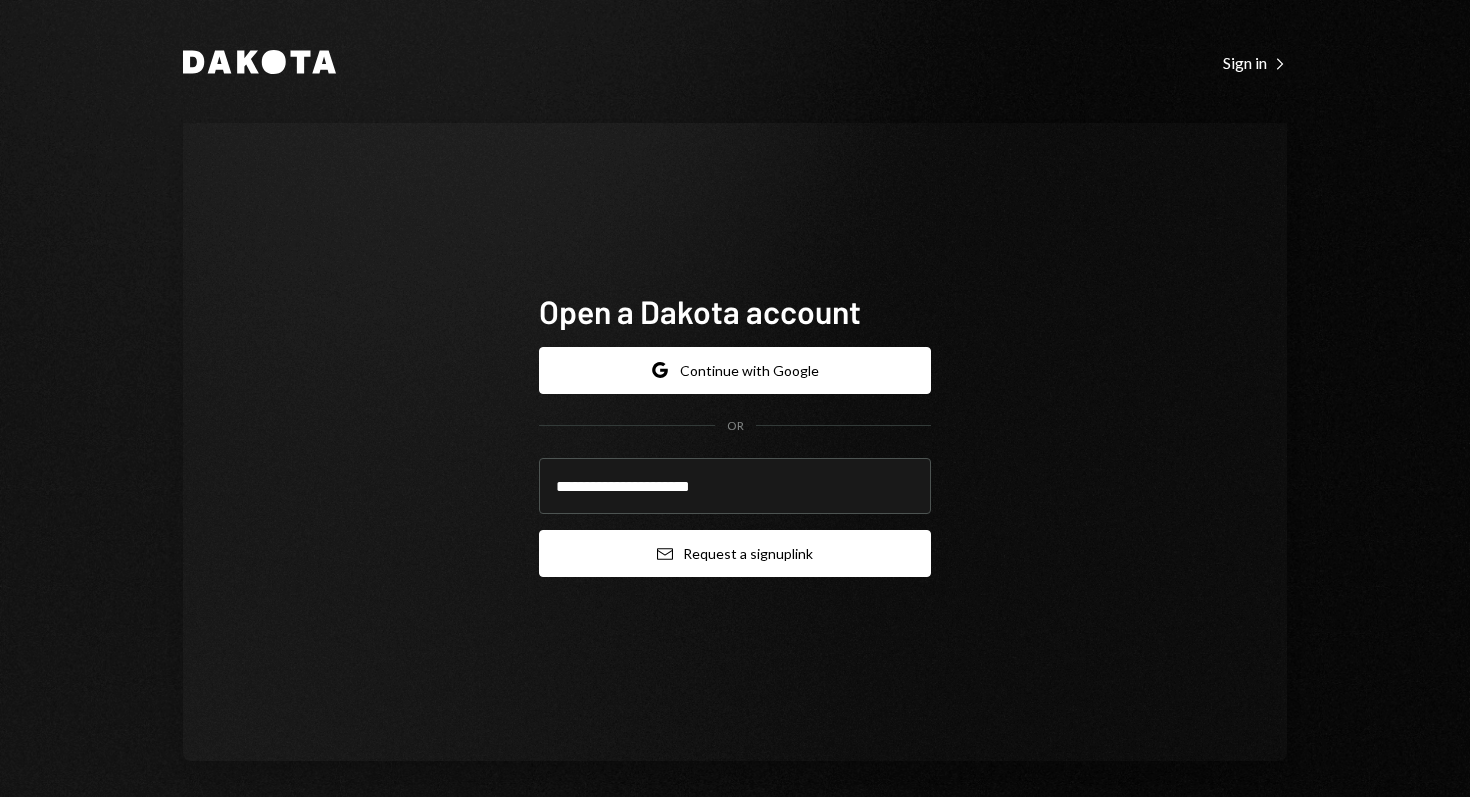 click on "Email Request a sign  up  link" at bounding box center (735, 553) 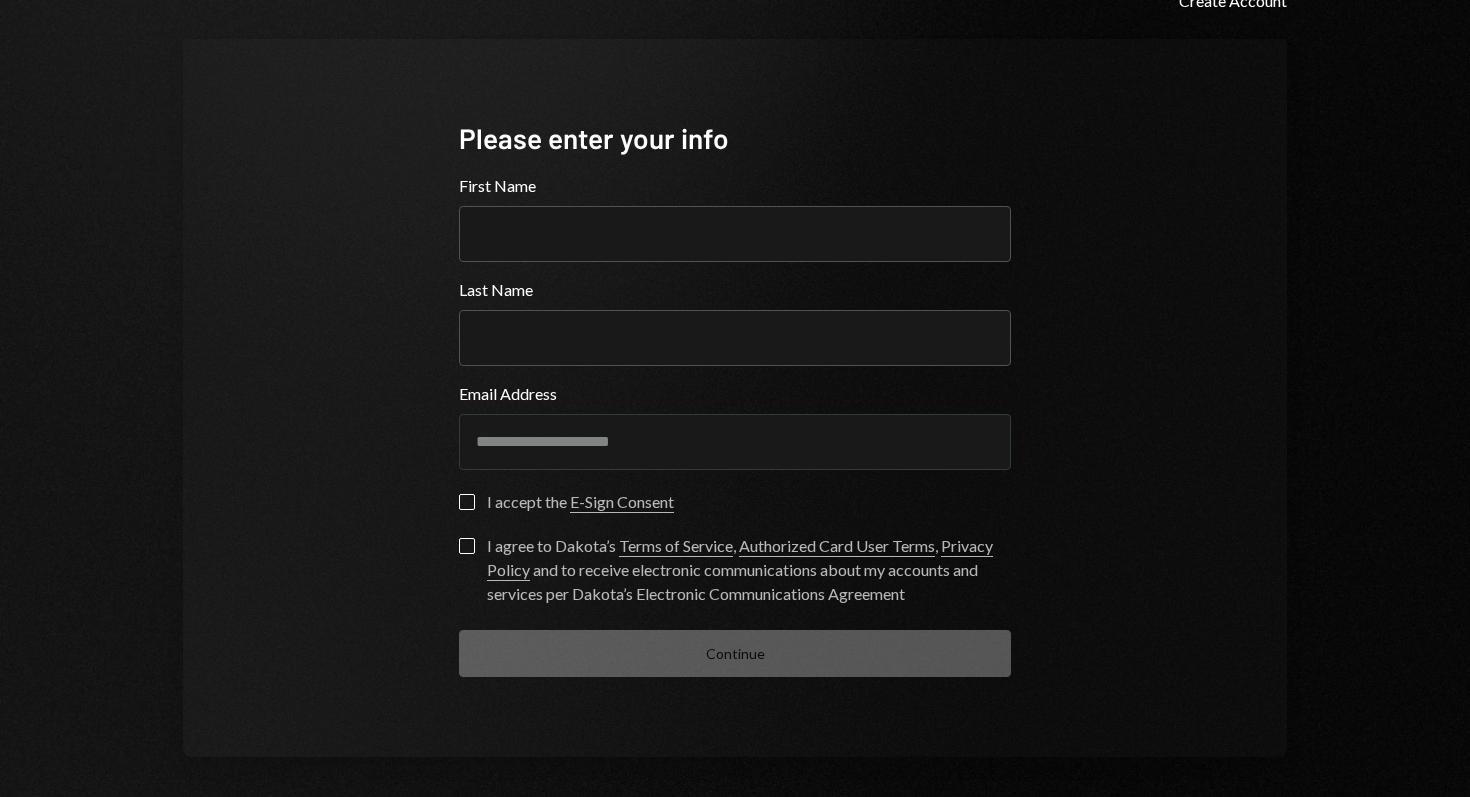 scroll, scrollTop: 0, scrollLeft: 0, axis: both 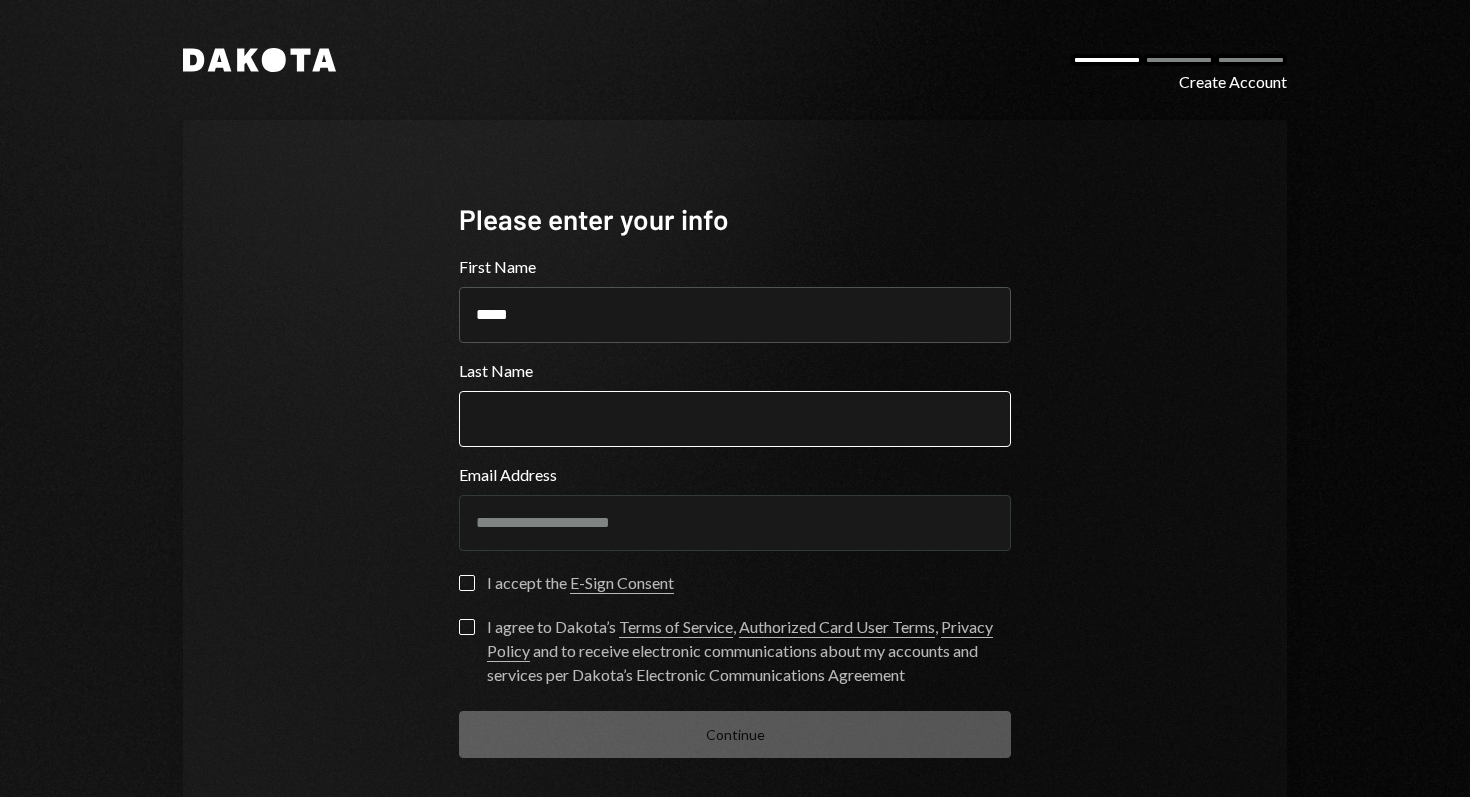 type on "*****" 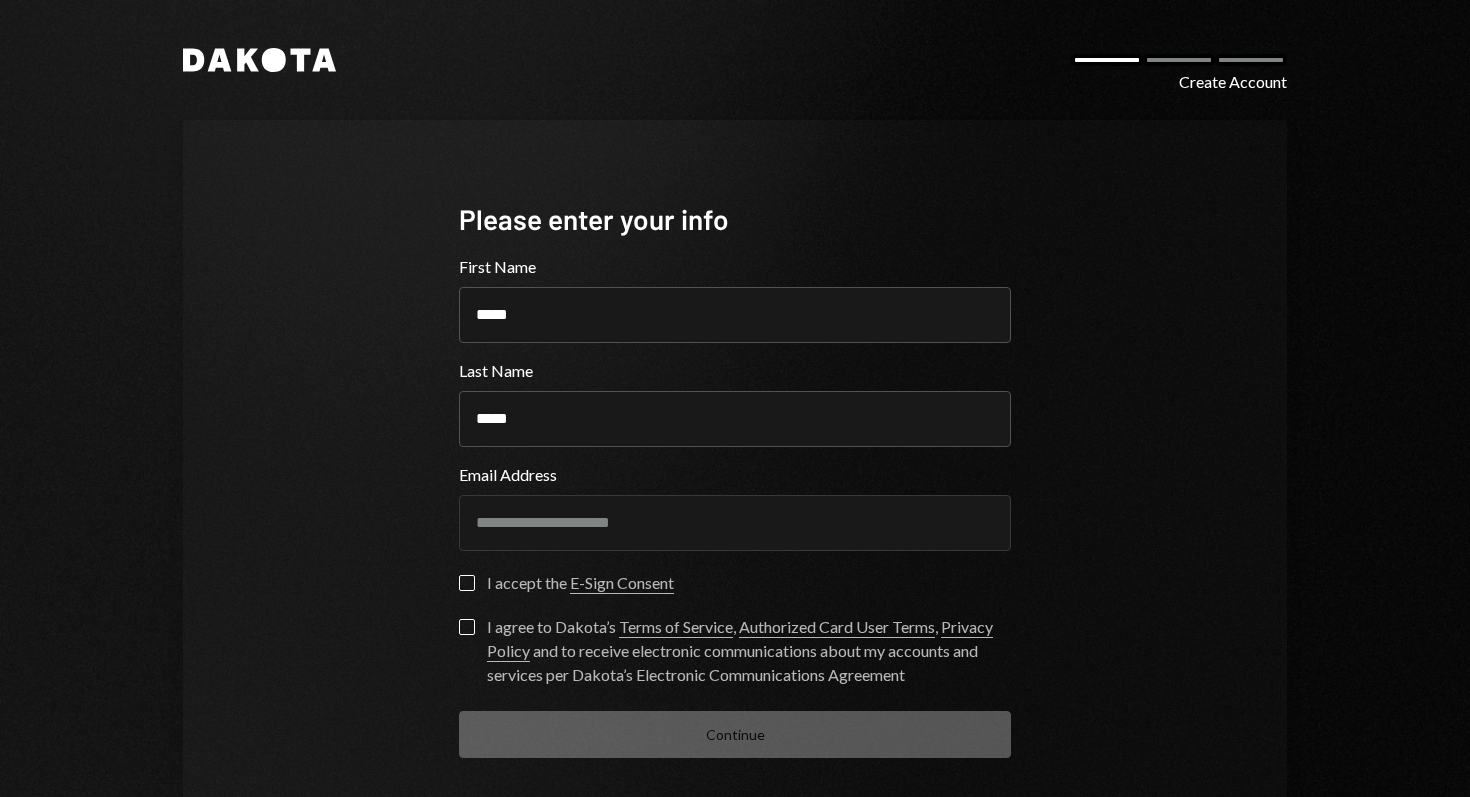 type on "*****" 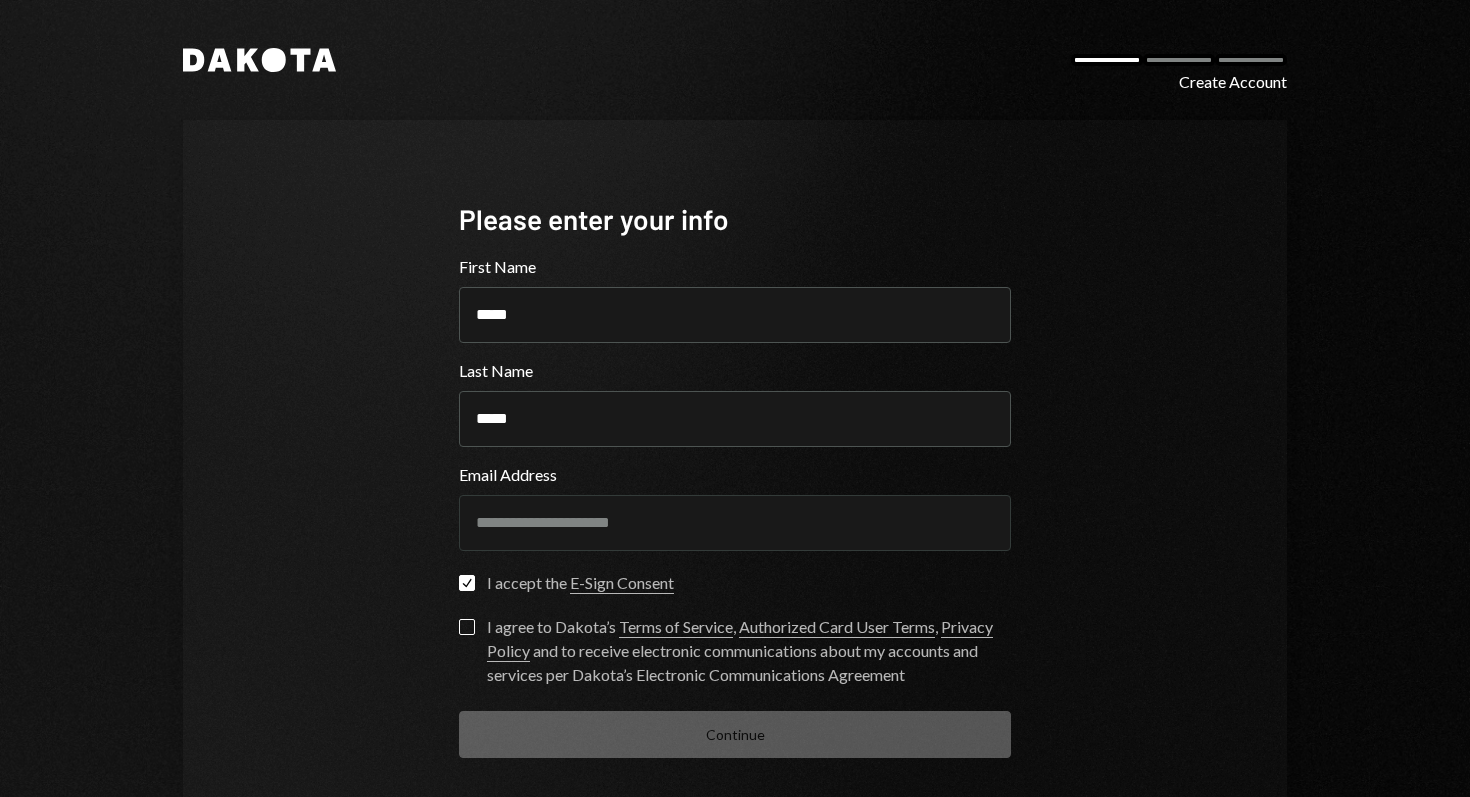 click on "I agree to Dakota’s   Terms of Service ,   Authorized Card User Terms ,   Privacy Policy   and to receive electronic communications about my accounts and services per Dakota’s Electronic Communications Agreement" at bounding box center (467, 627) 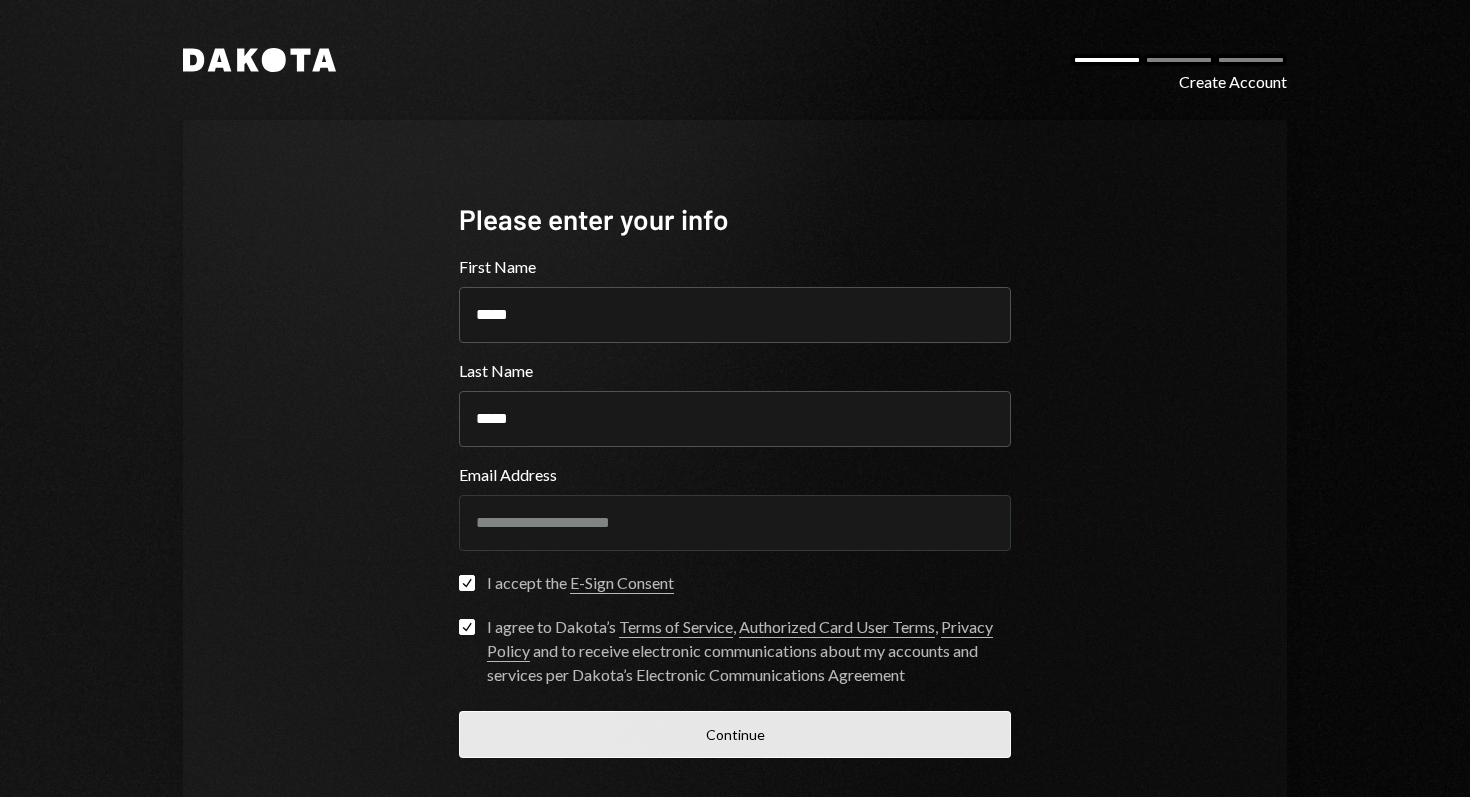 click on "Continue" at bounding box center (735, 734) 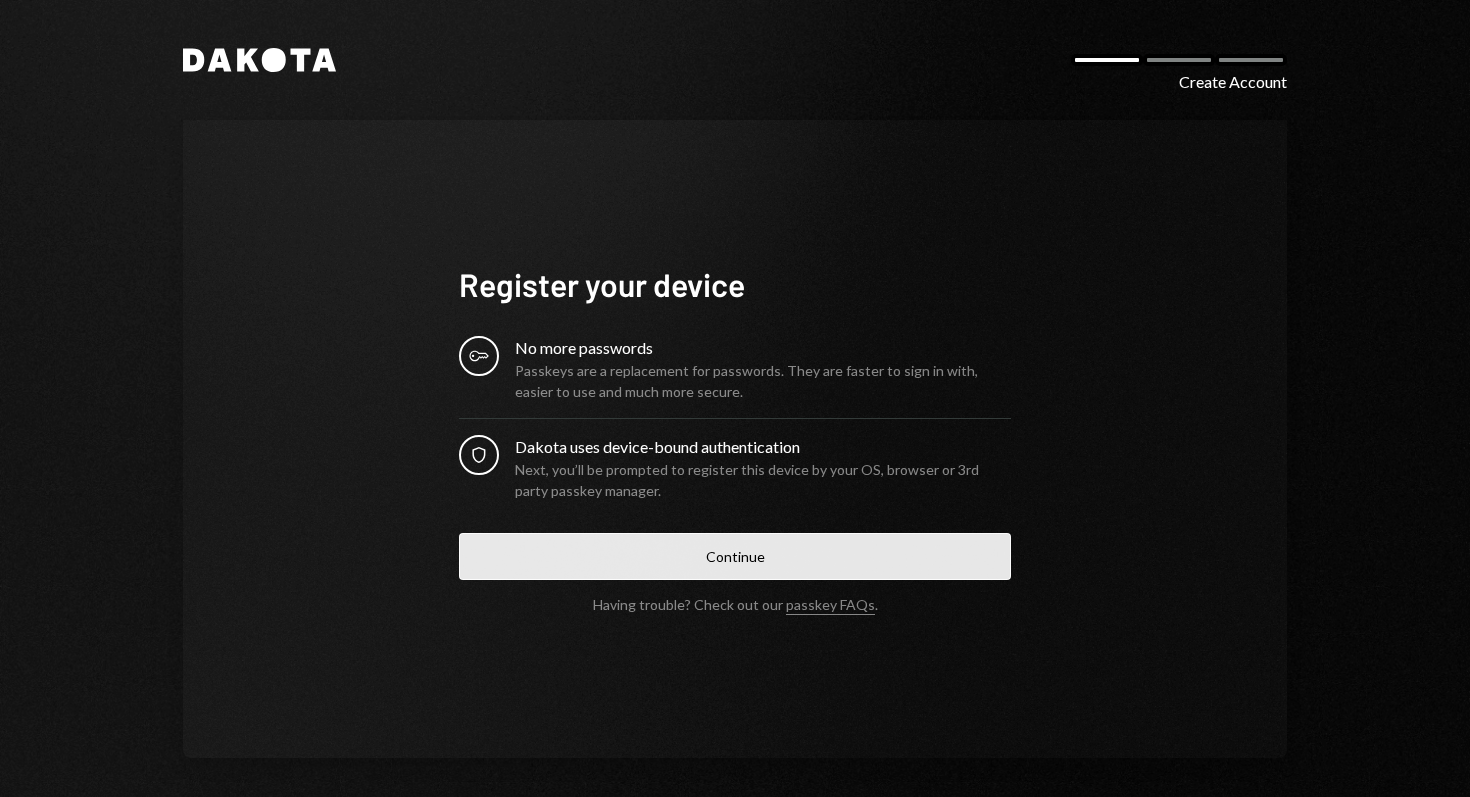 click on "Continue" at bounding box center [735, 556] 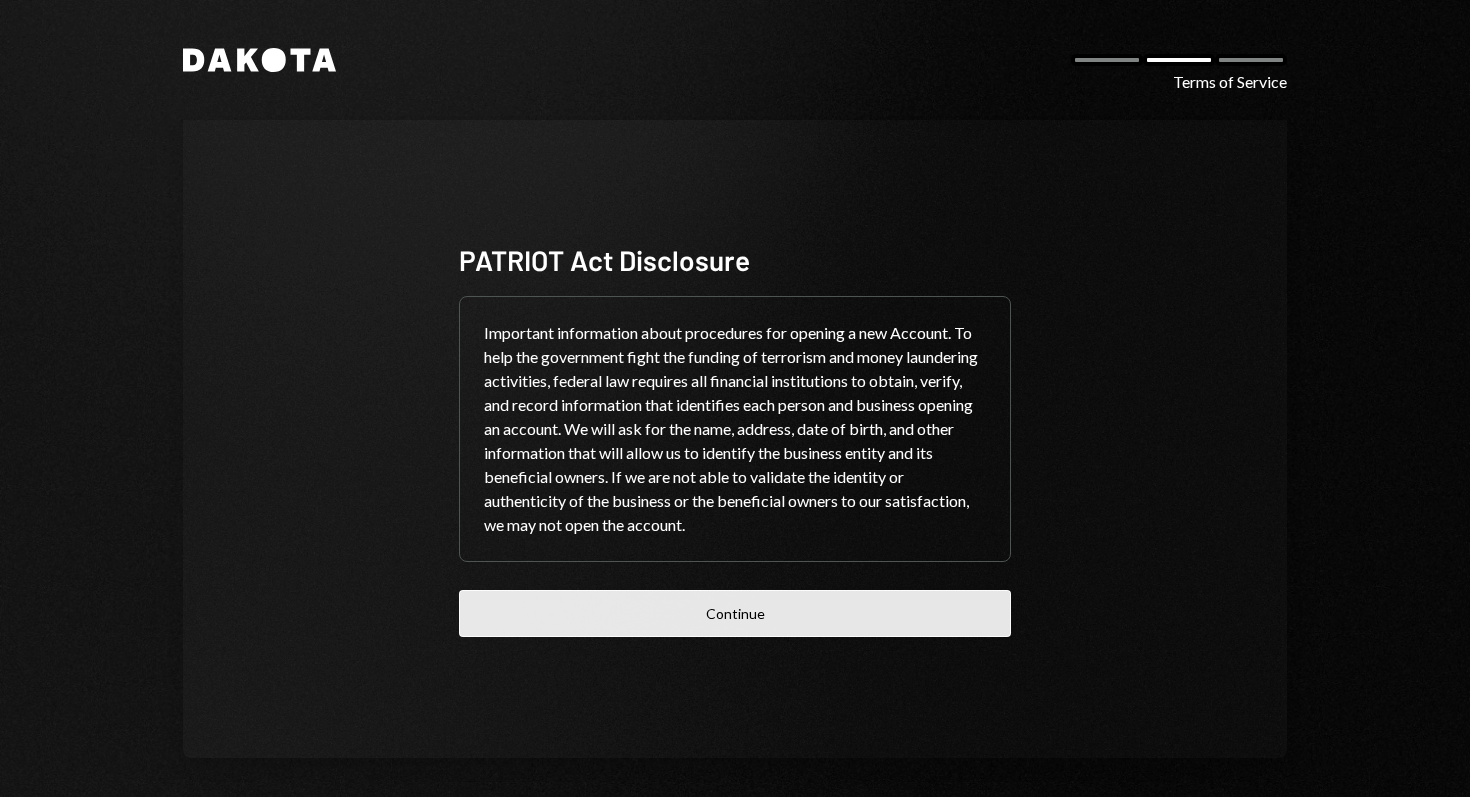 click on "Continue" at bounding box center [735, 613] 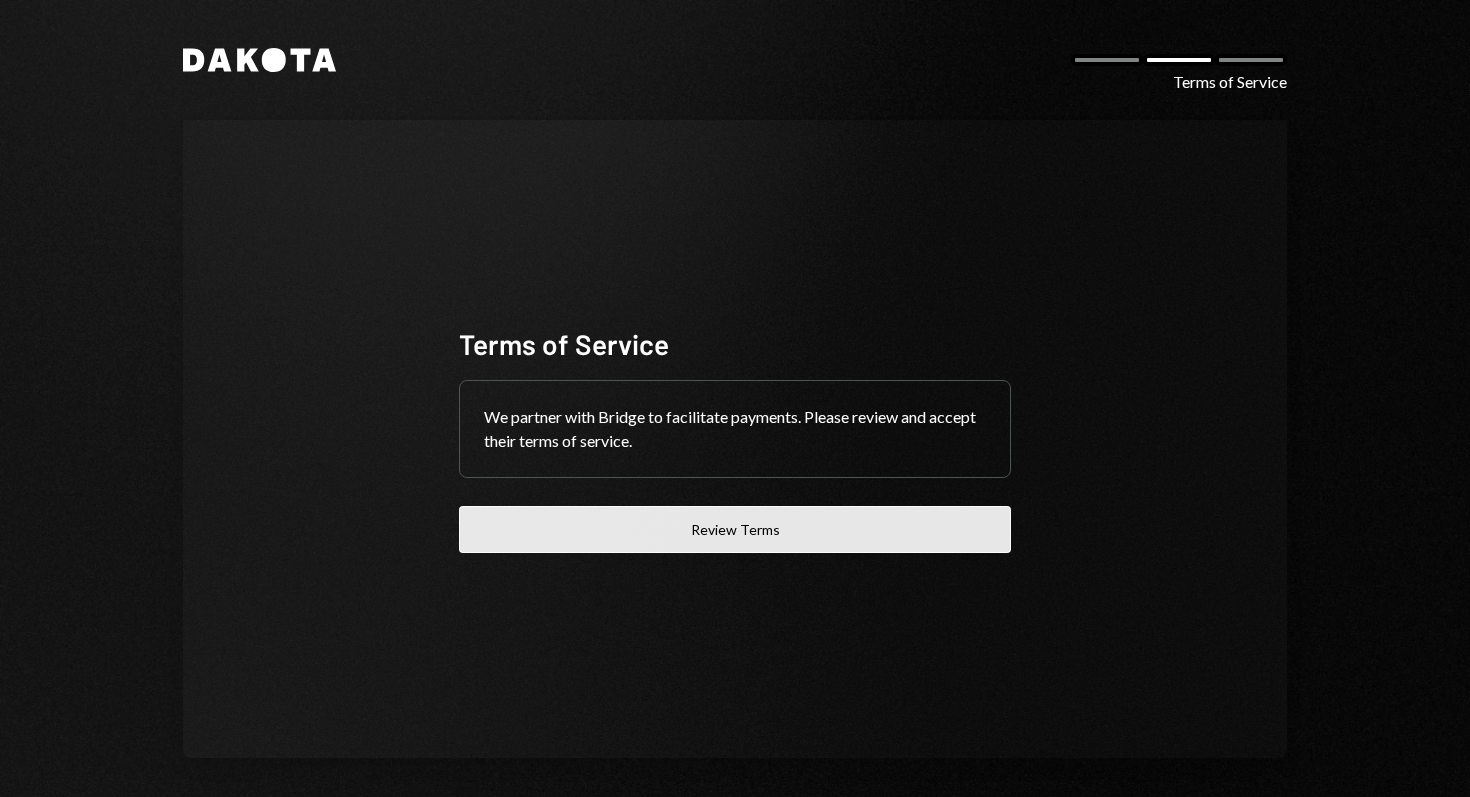 click on "Review Terms" at bounding box center [735, 529] 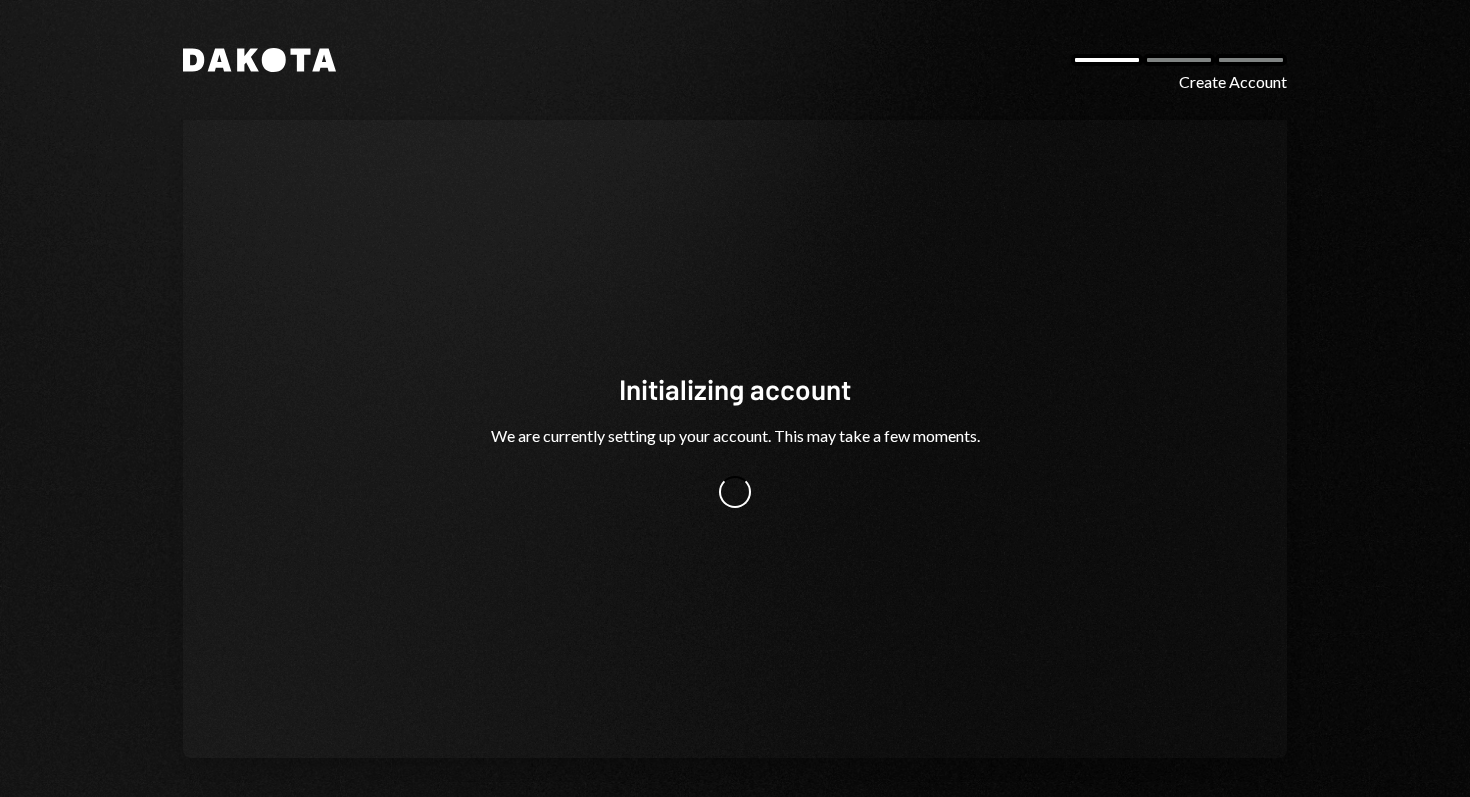 scroll, scrollTop: 0, scrollLeft: 0, axis: both 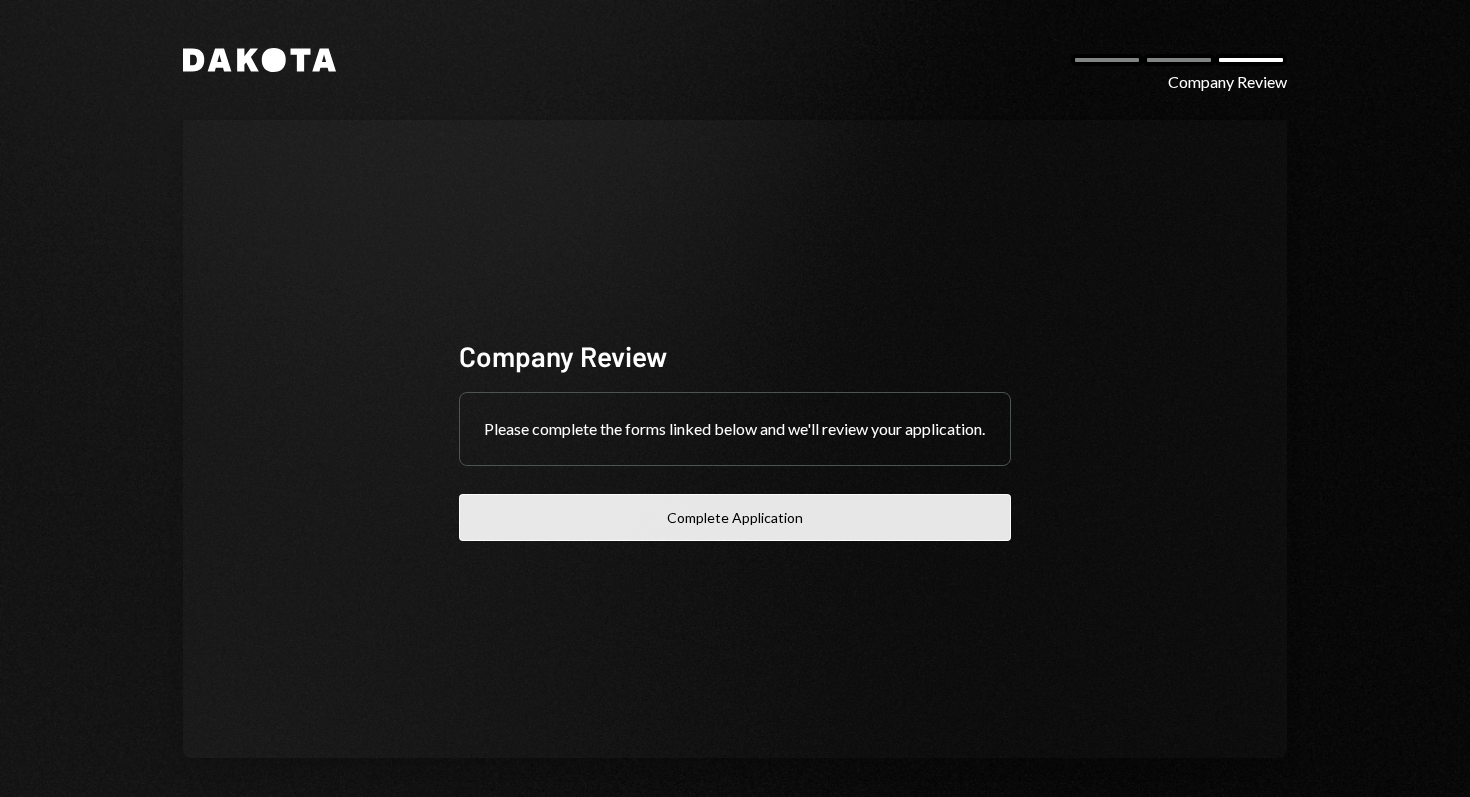 click on "Complete Application" at bounding box center [735, 517] 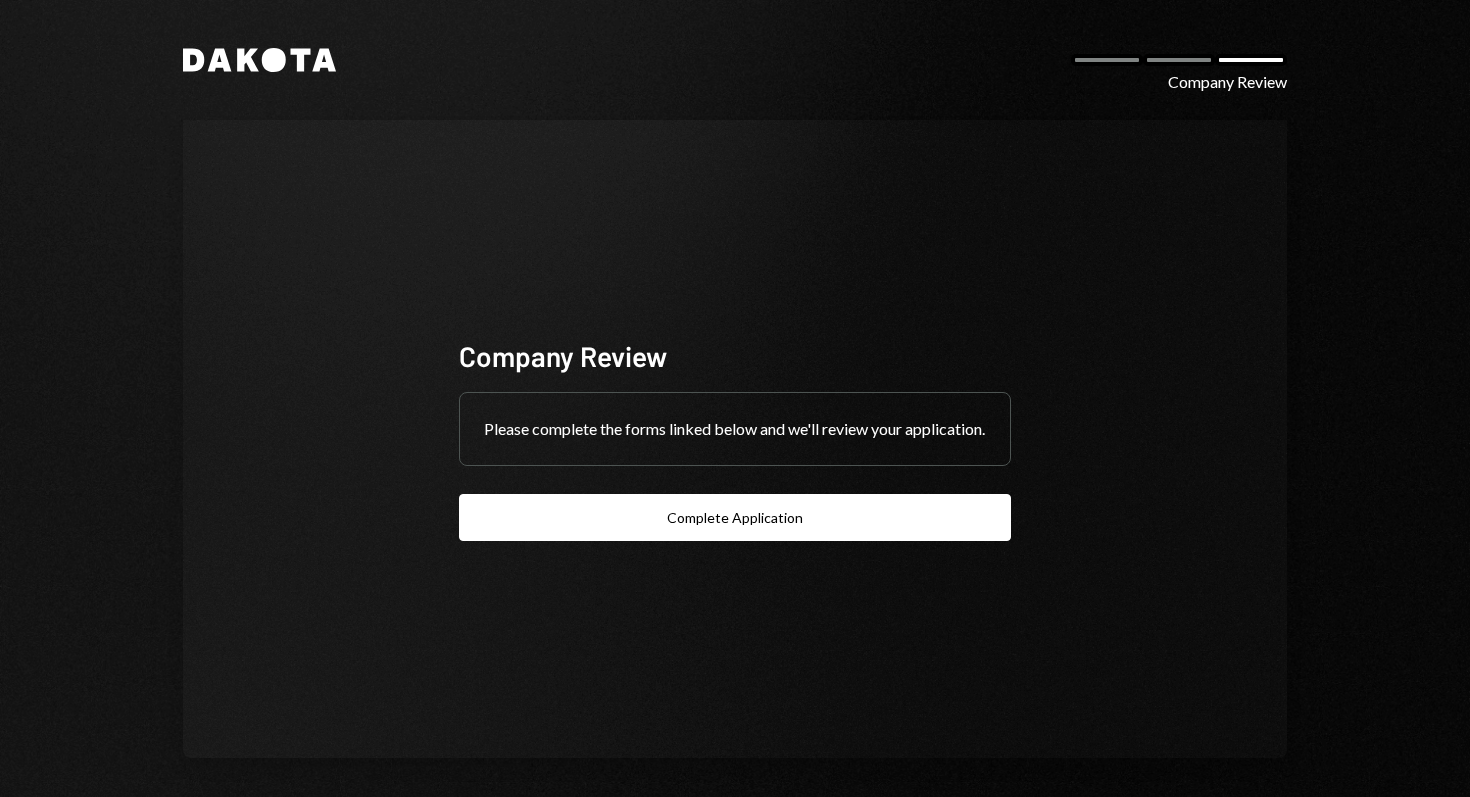 scroll, scrollTop: 0, scrollLeft: 0, axis: both 